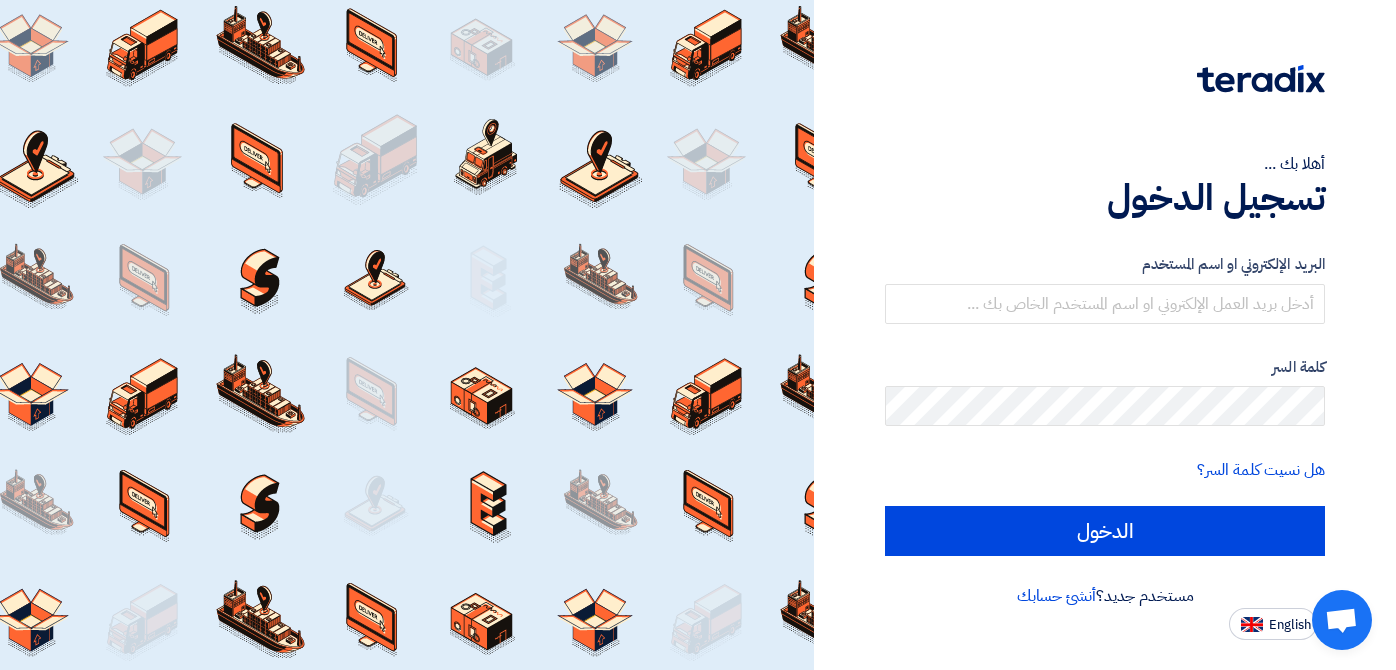 scroll, scrollTop: 0, scrollLeft: 0, axis: both 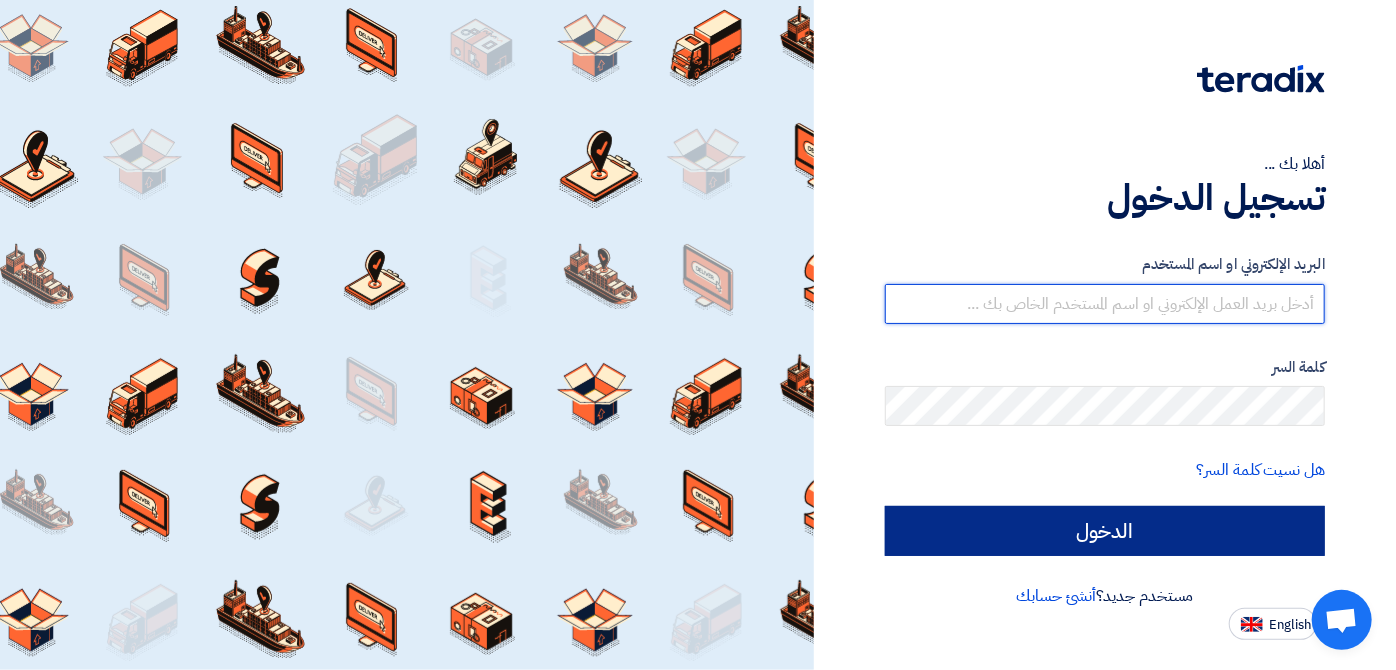 type on "[EMAIL_ADDRESS][DOMAIN_NAME]" 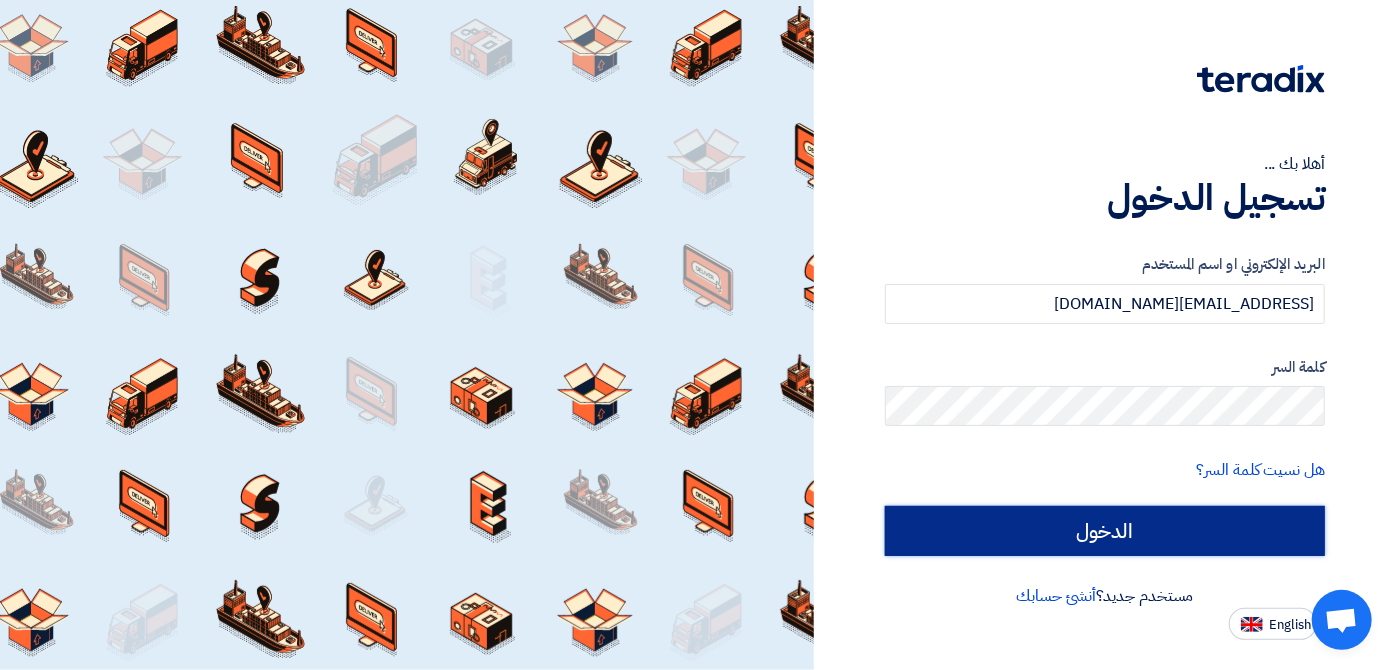 click on "الدخول" 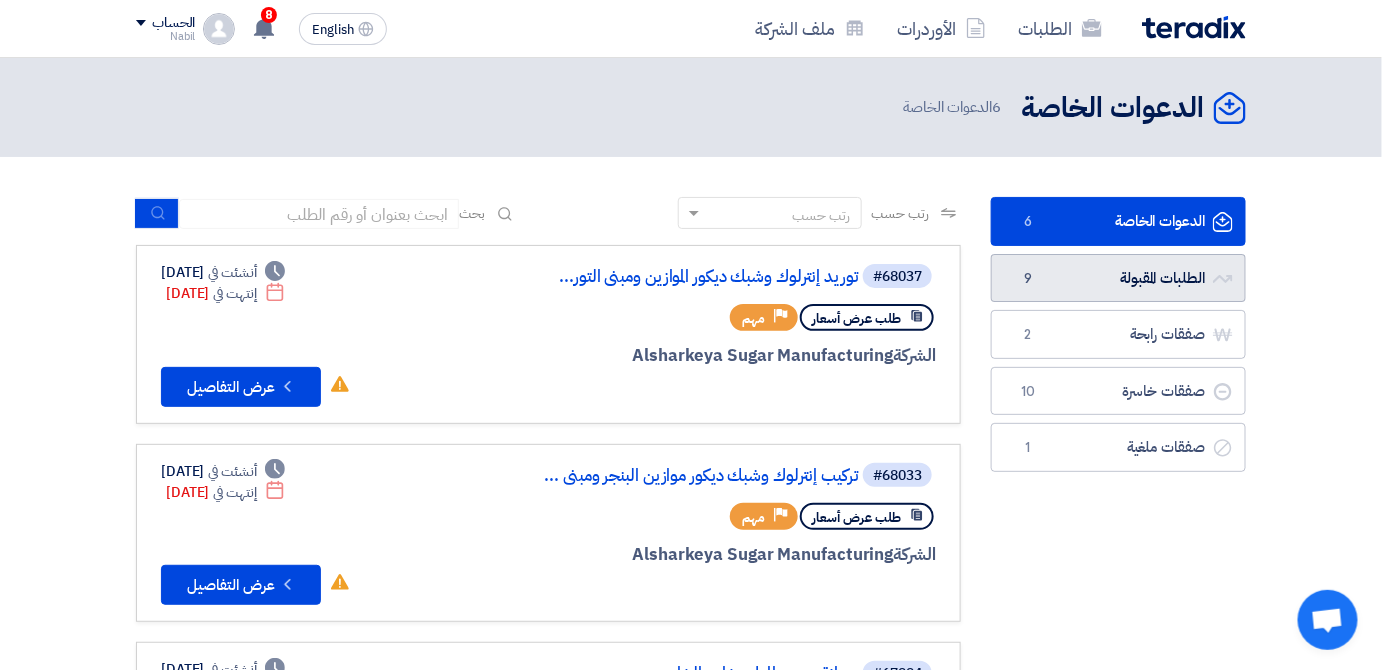 click on "الطلبات المقبولة
الطلبات المقبولة
9" 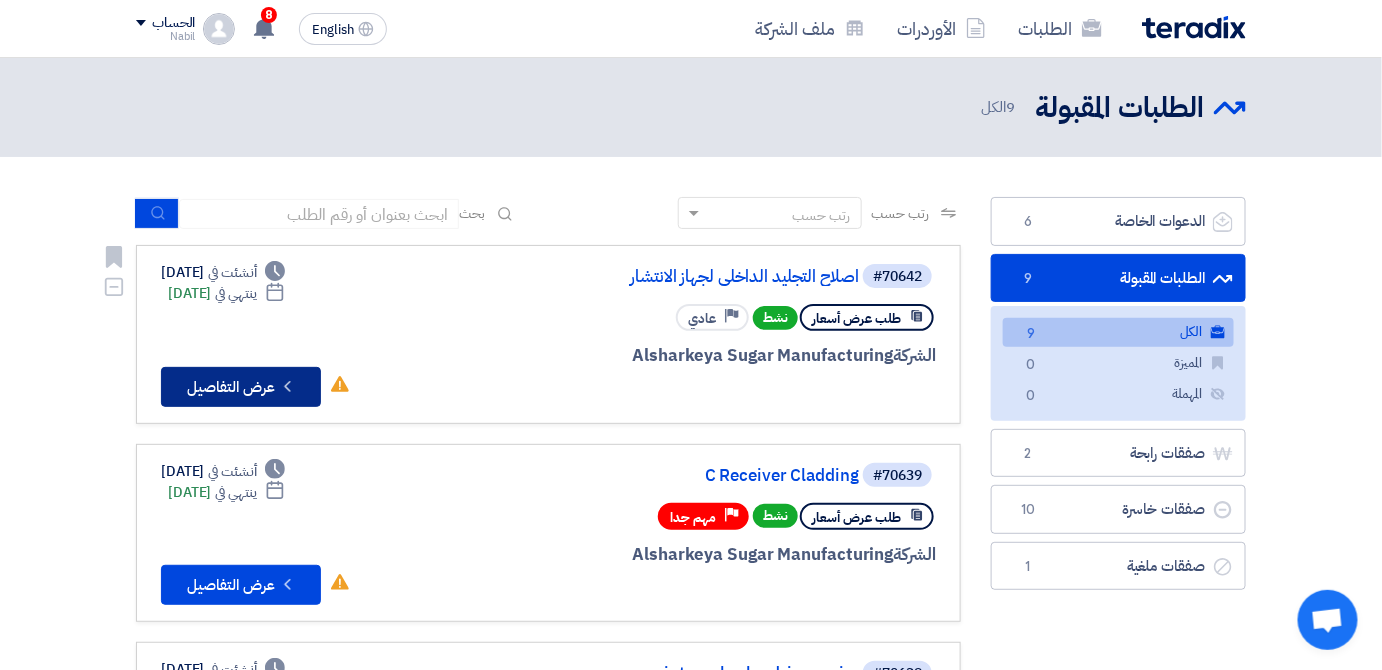 click on "Check details
عرض التفاصيل" 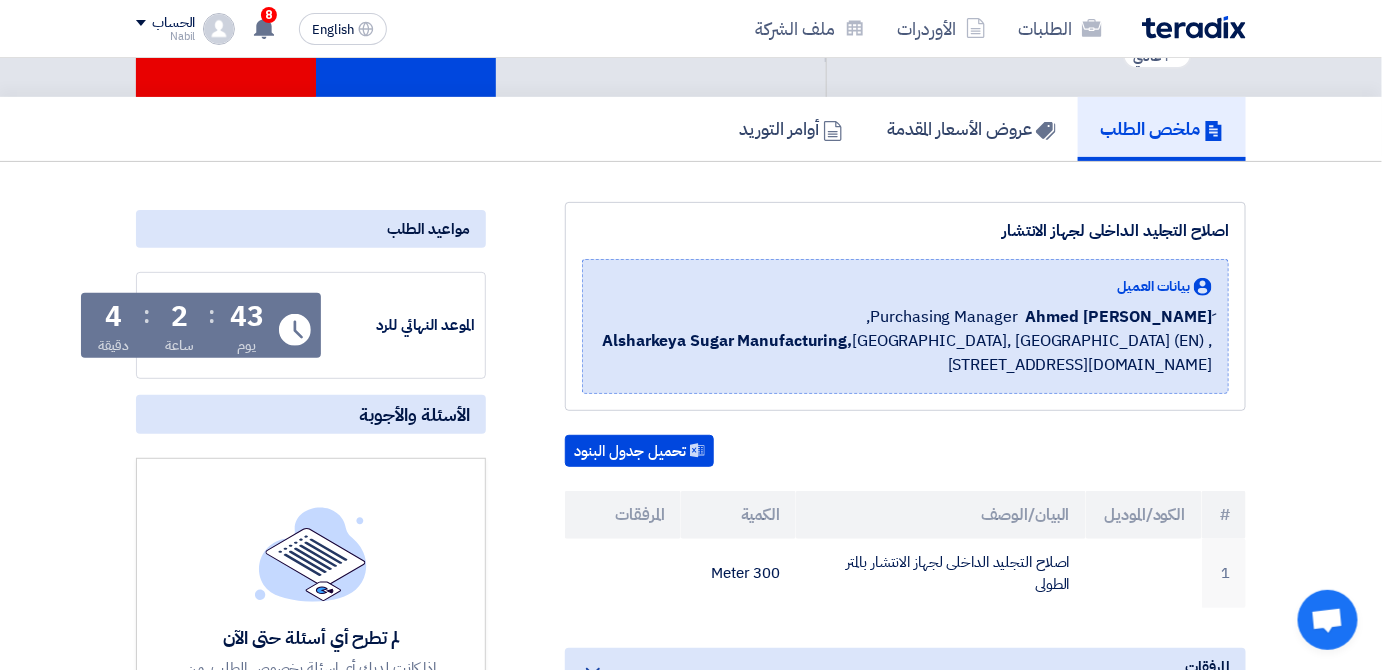 scroll, scrollTop: 0, scrollLeft: 0, axis: both 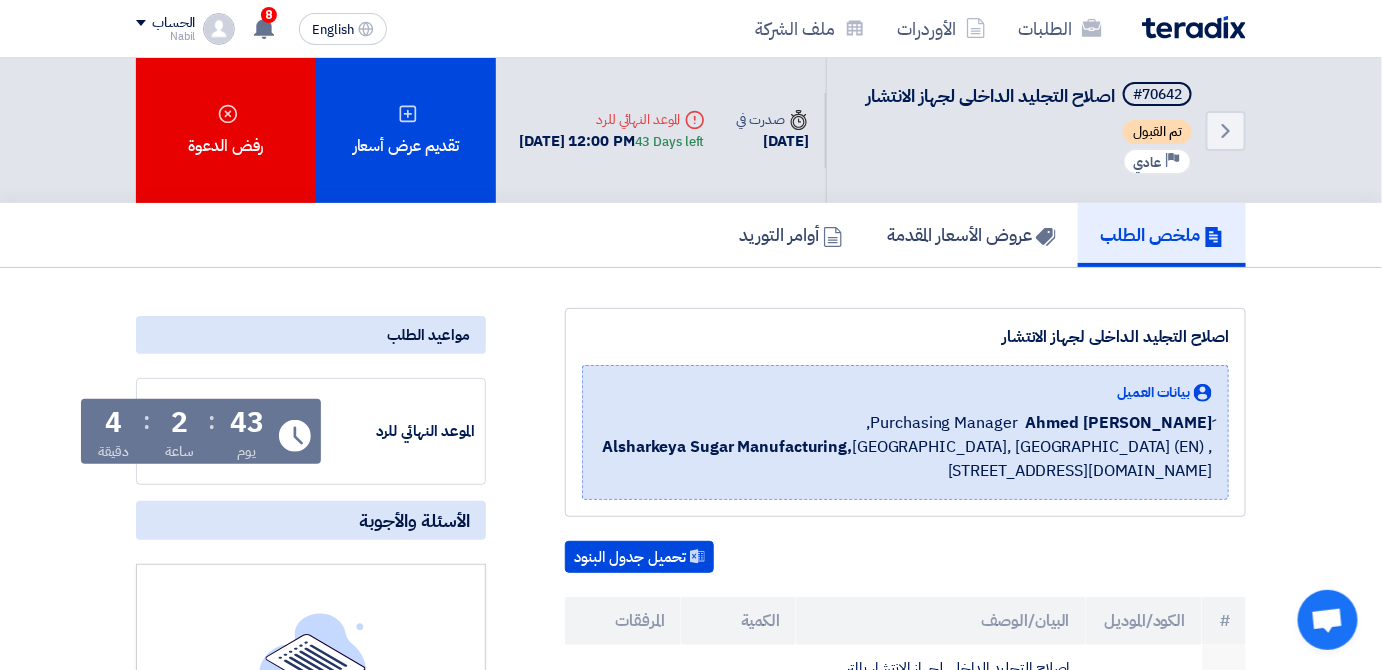 click on "ملخص الطلب" 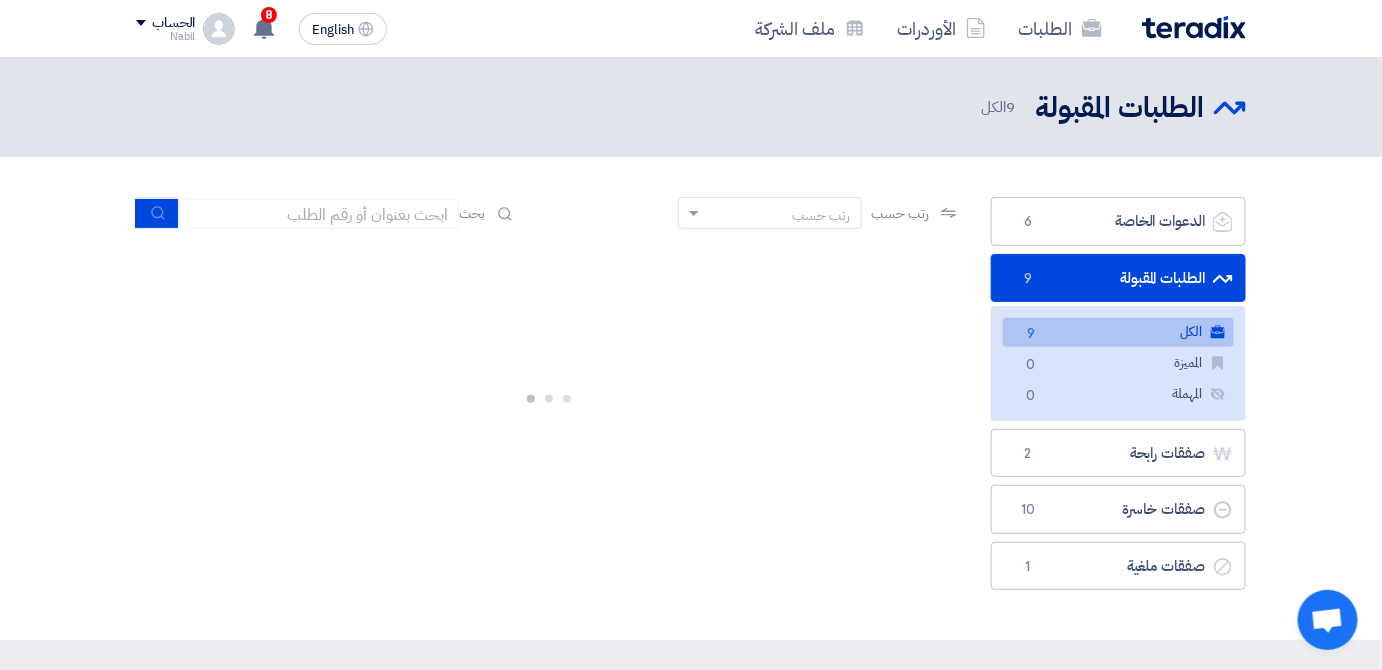 click on "الطلبات المقبولة
الطلبات المقبولة
9" 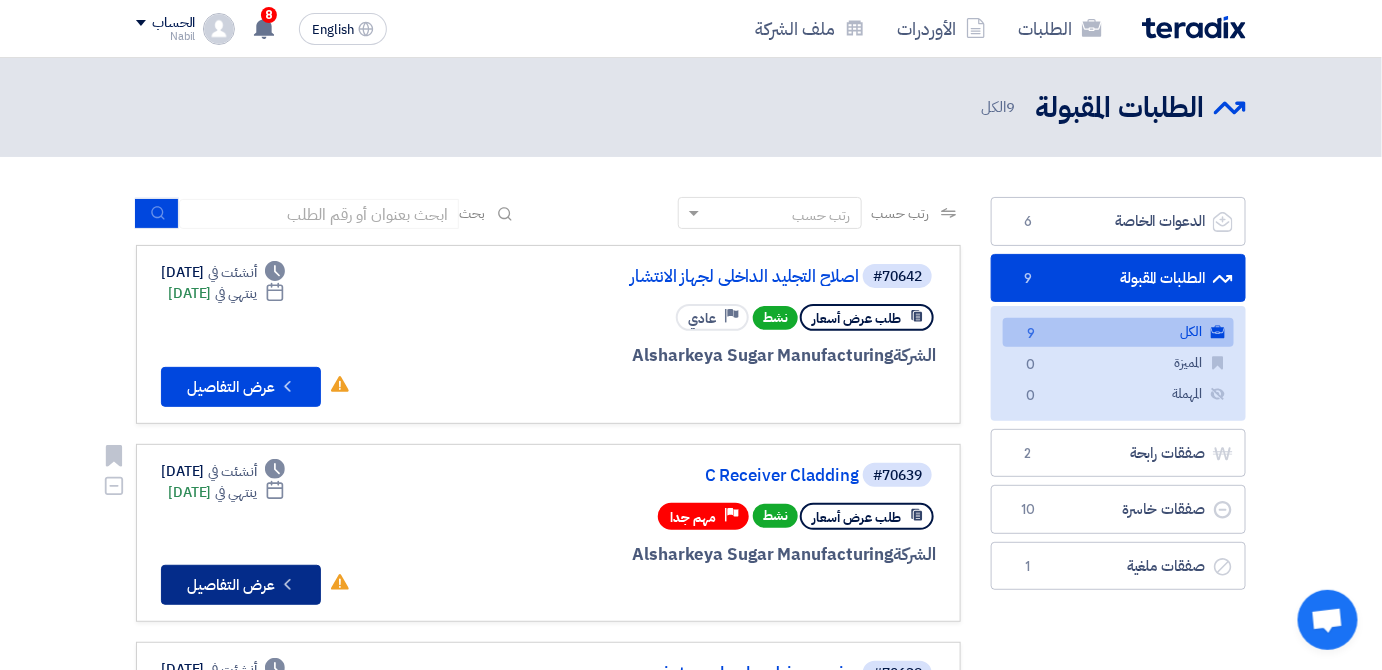 click on "Check details
عرض التفاصيل" 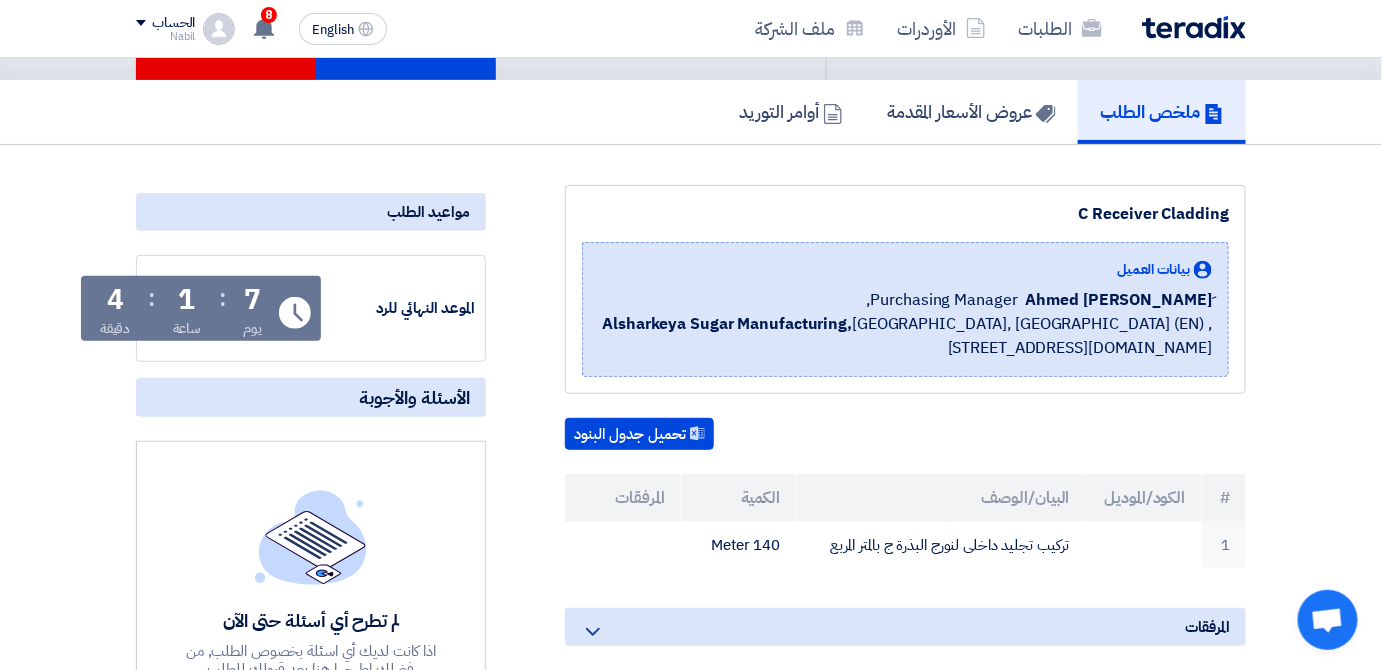 scroll, scrollTop: 0, scrollLeft: 0, axis: both 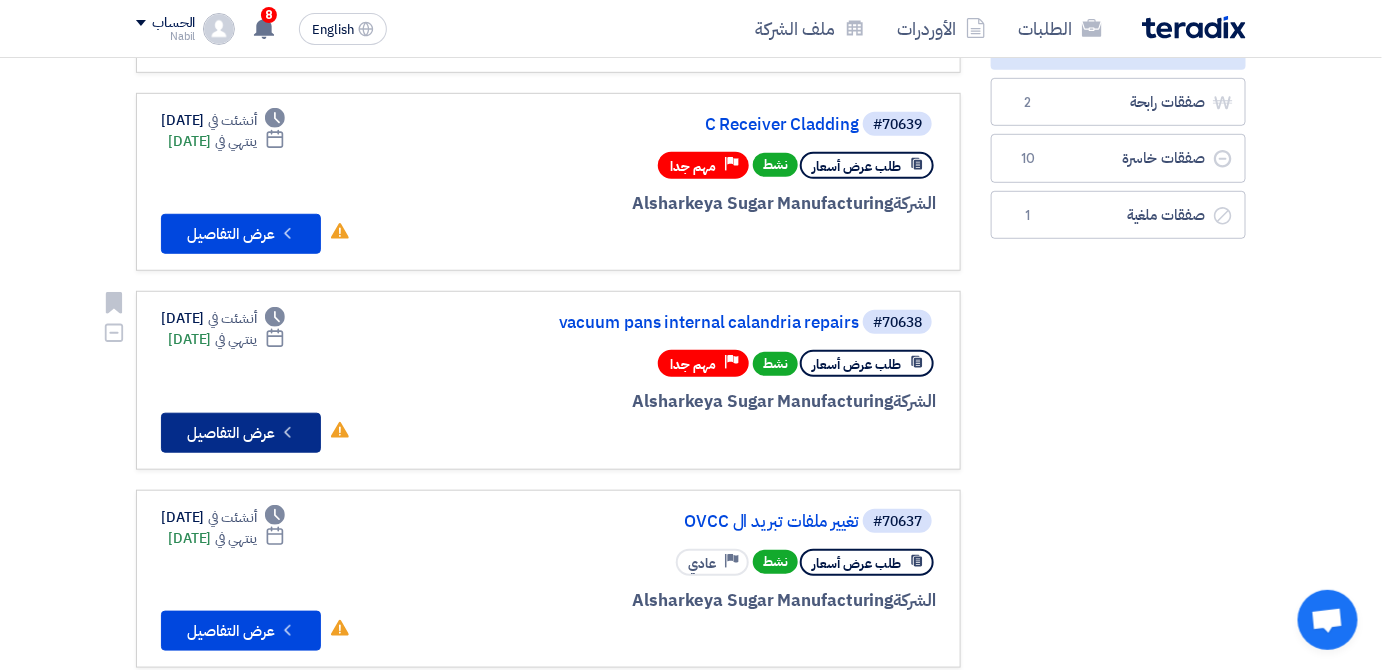 click on "Check details
عرض التفاصيل" 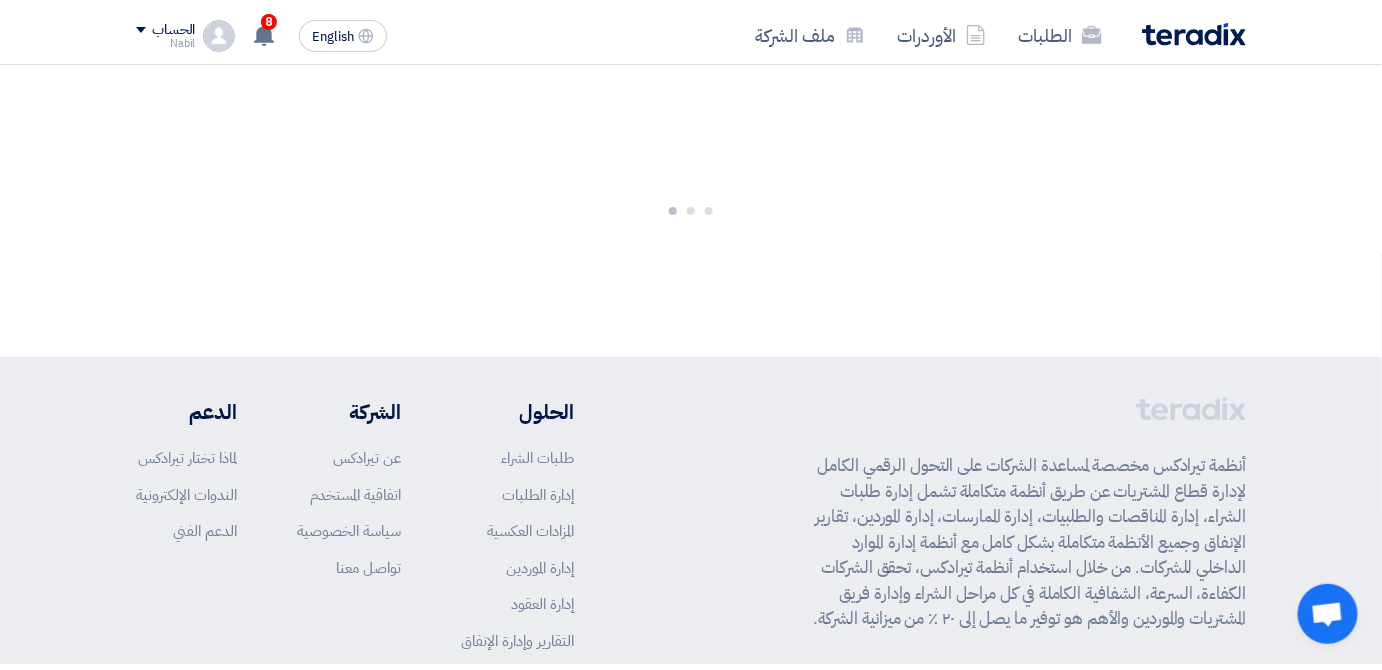 scroll, scrollTop: 0, scrollLeft: 0, axis: both 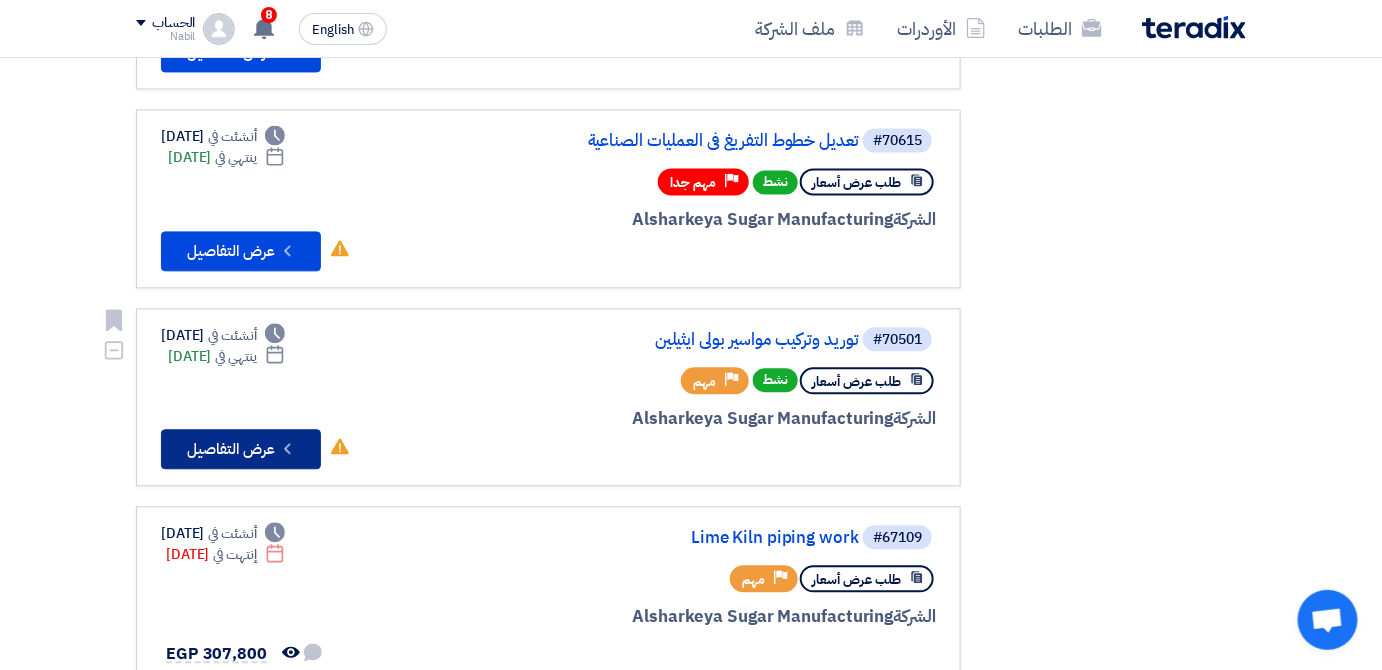 click on "Check details
عرض التفاصيل" 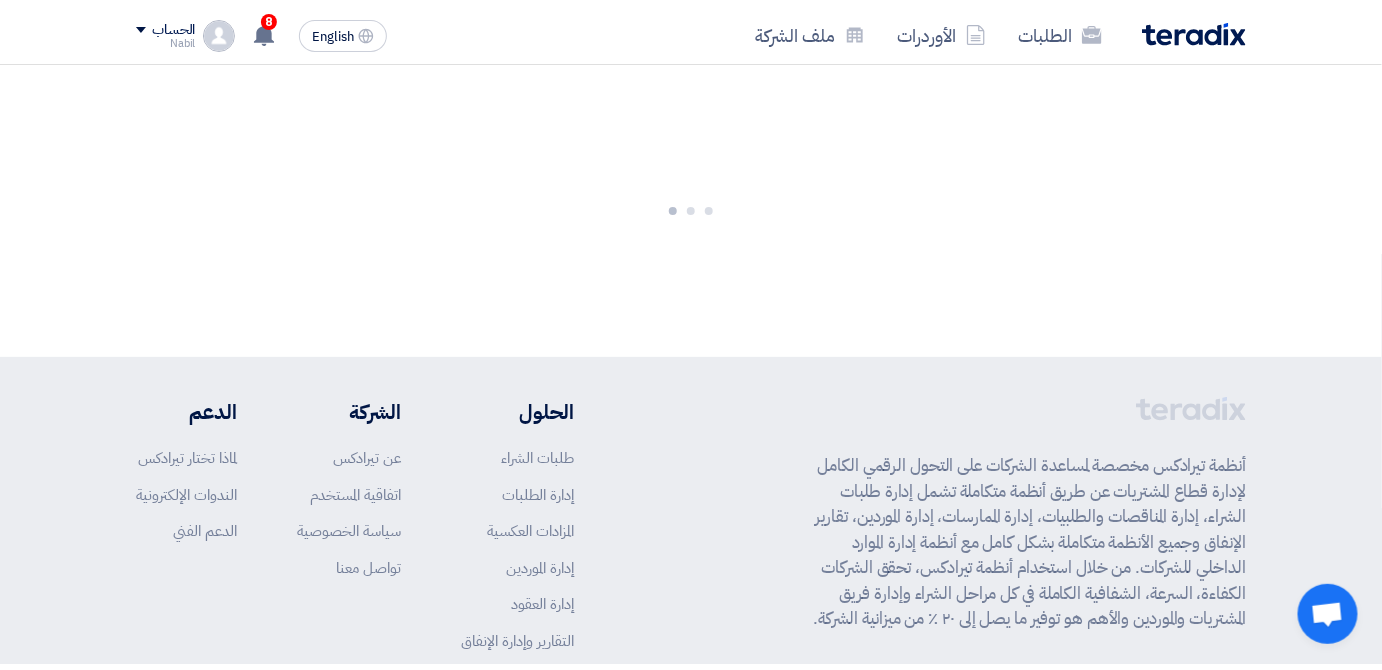 scroll, scrollTop: 0, scrollLeft: 0, axis: both 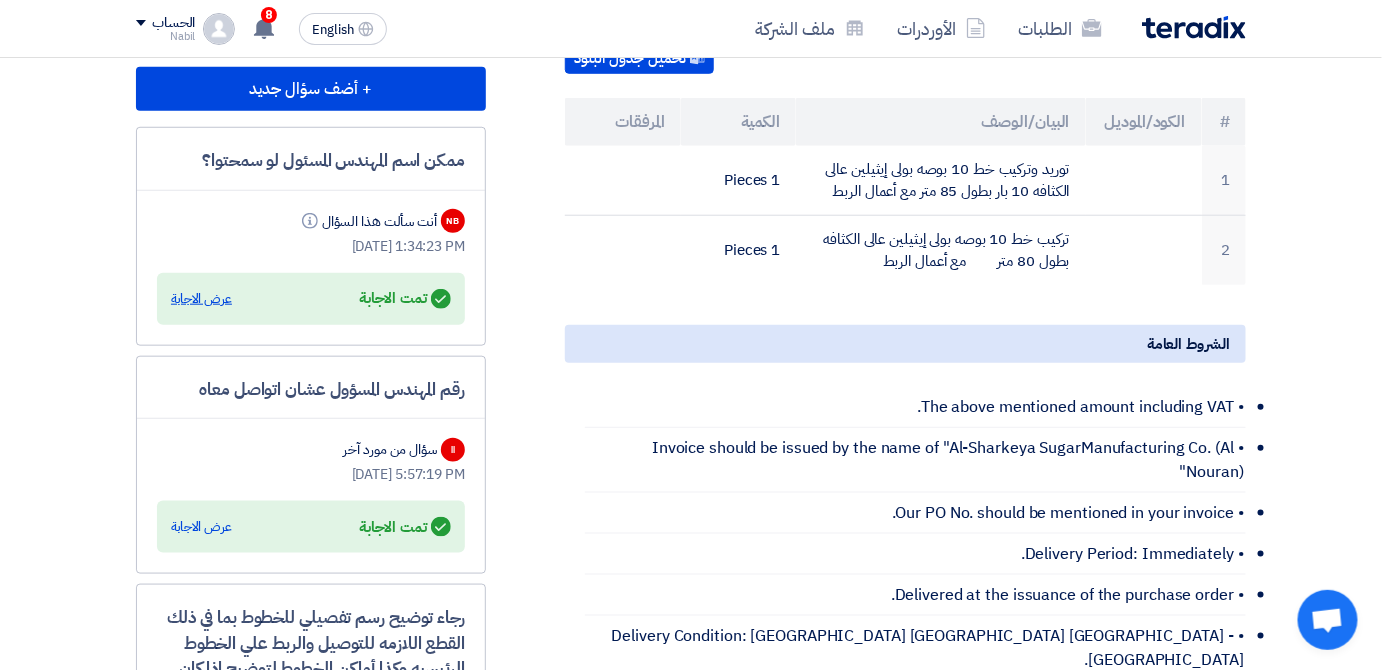 click on "عرض الاجابة" 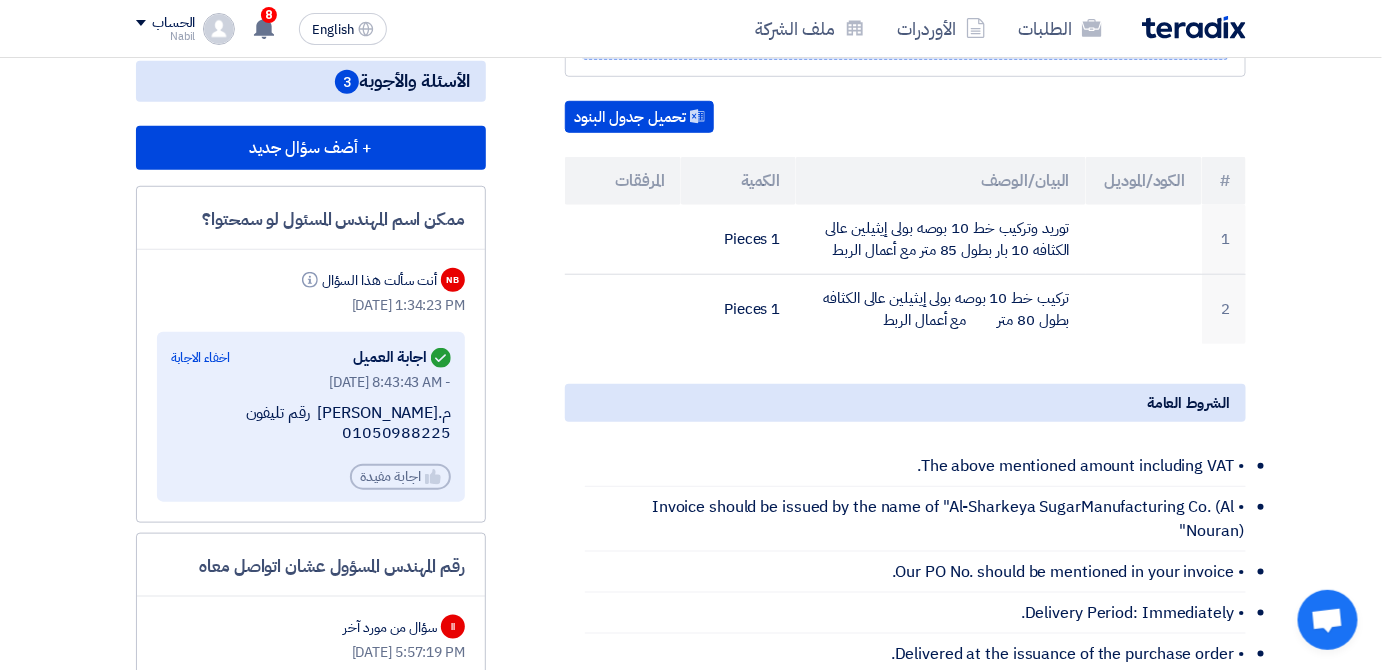 scroll, scrollTop: 402, scrollLeft: 0, axis: vertical 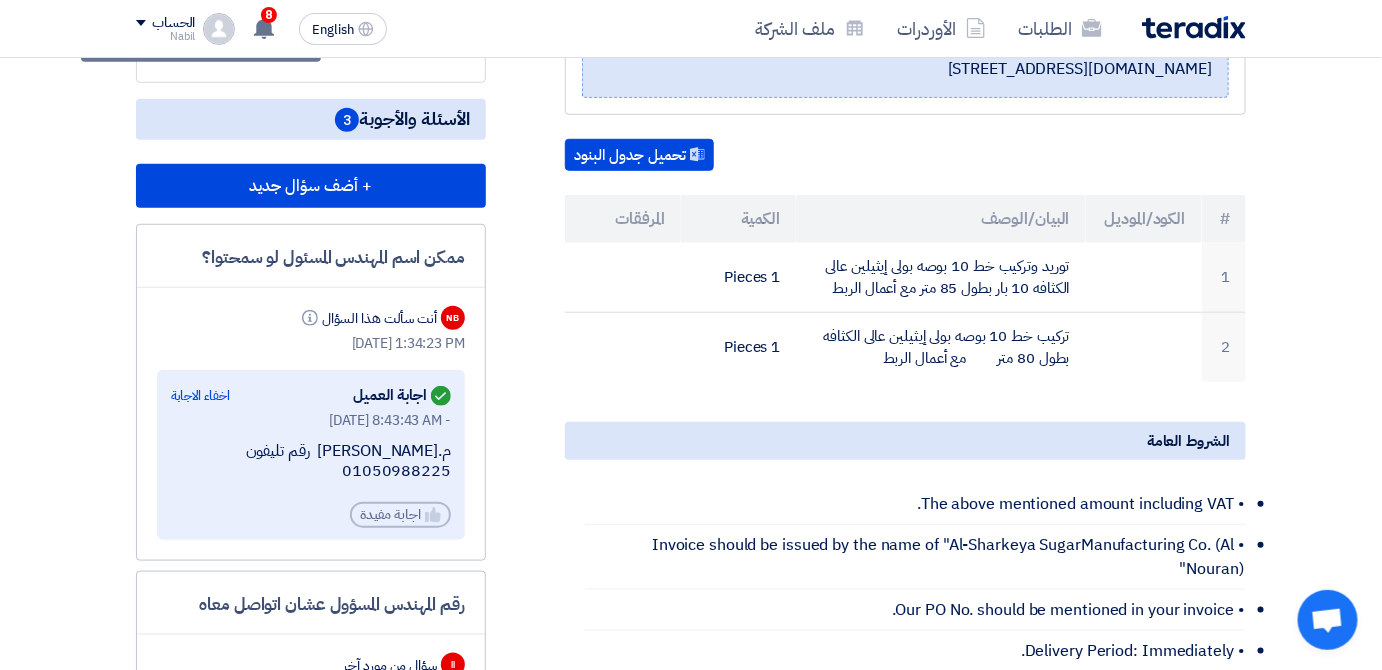 drag, startPoint x: 200, startPoint y: 445, endPoint x: 450, endPoint y: 444, distance: 250.002 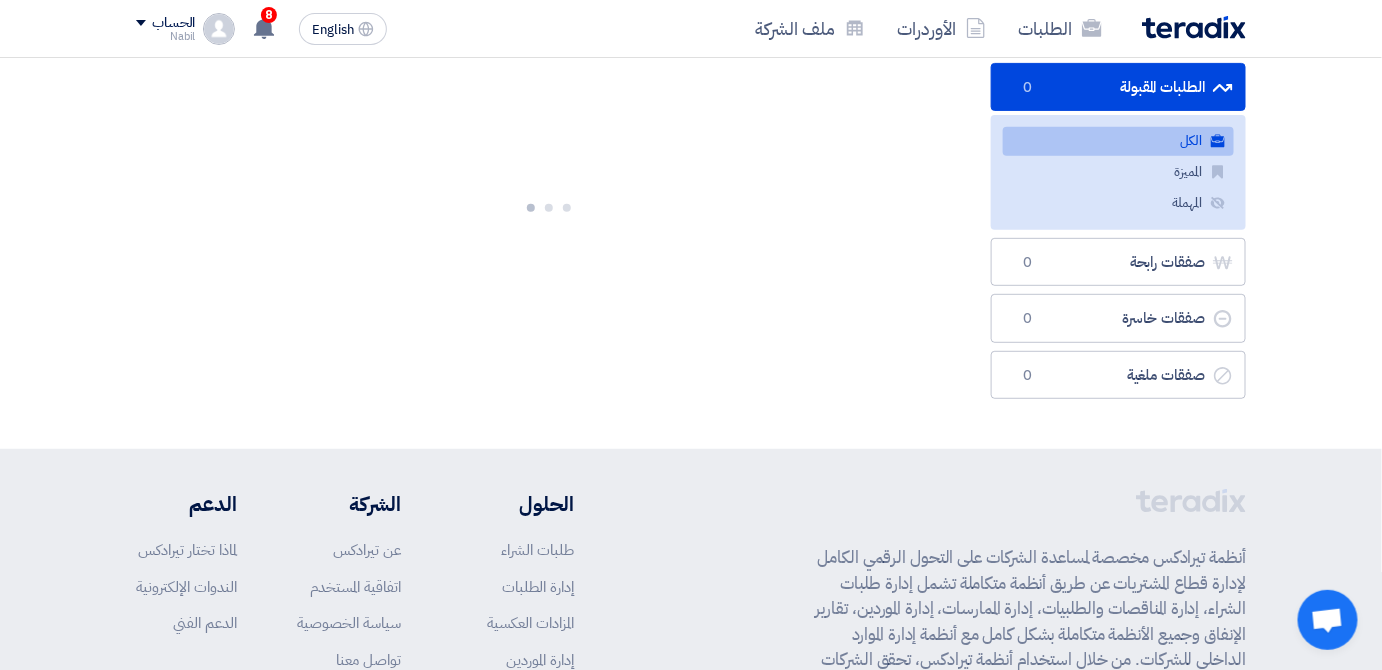 scroll, scrollTop: 0, scrollLeft: 0, axis: both 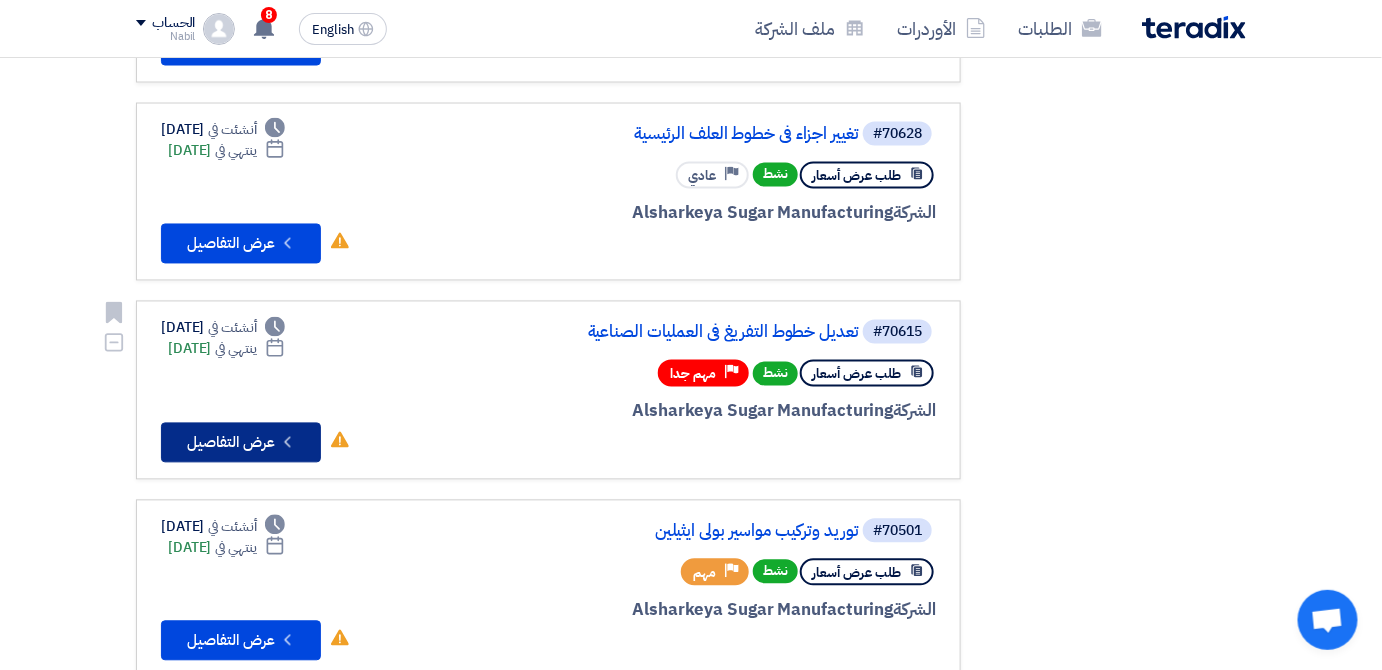 click on "Check details
عرض التفاصيل" 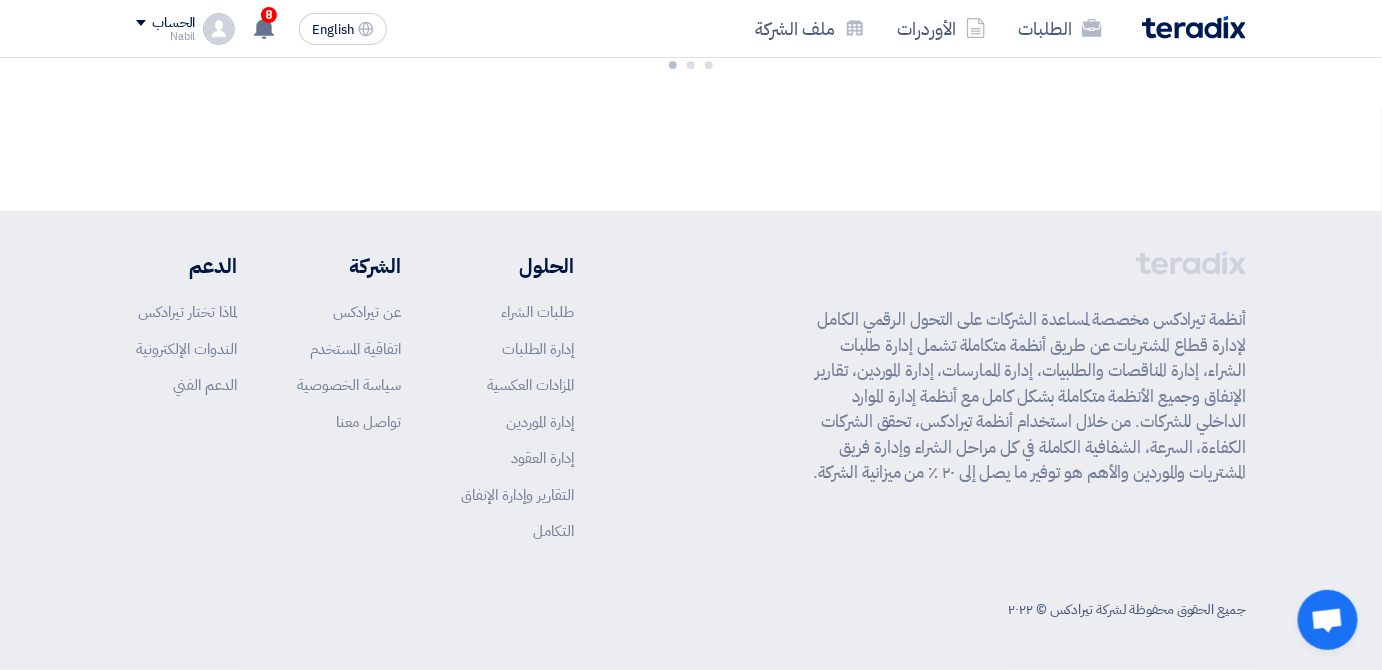 scroll, scrollTop: 0, scrollLeft: 0, axis: both 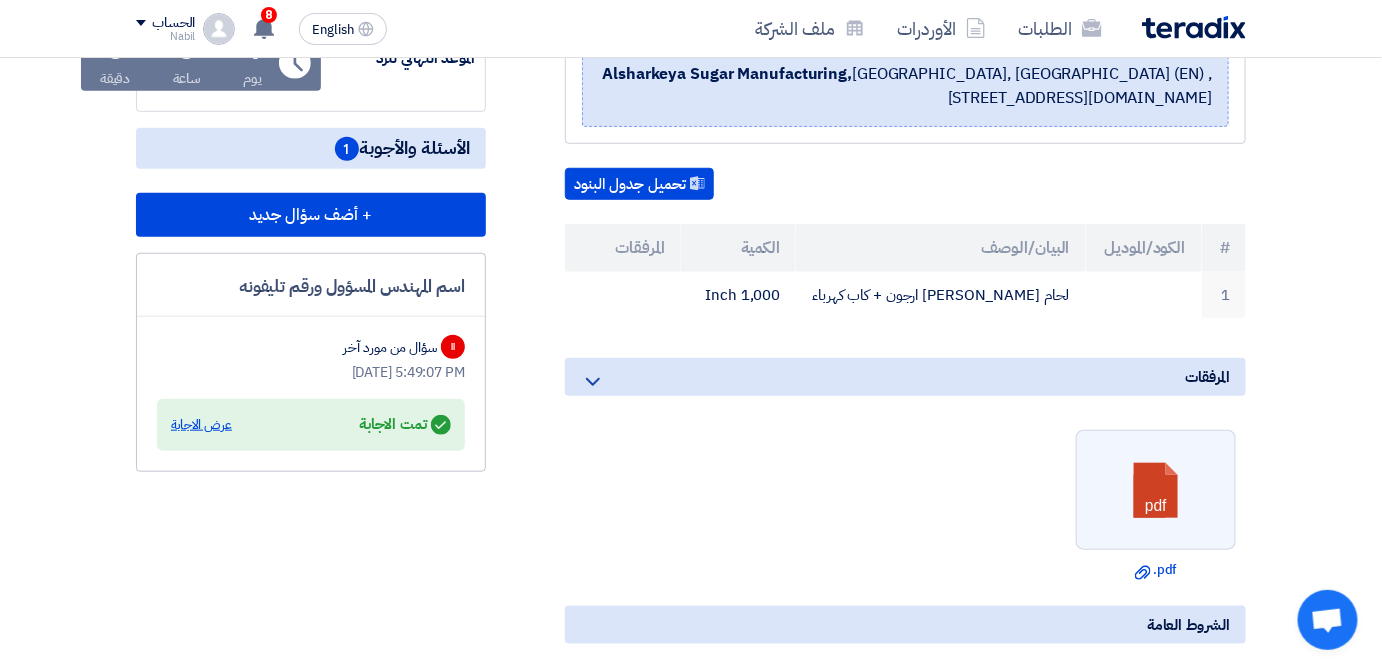 click on "عرض الاجابة" 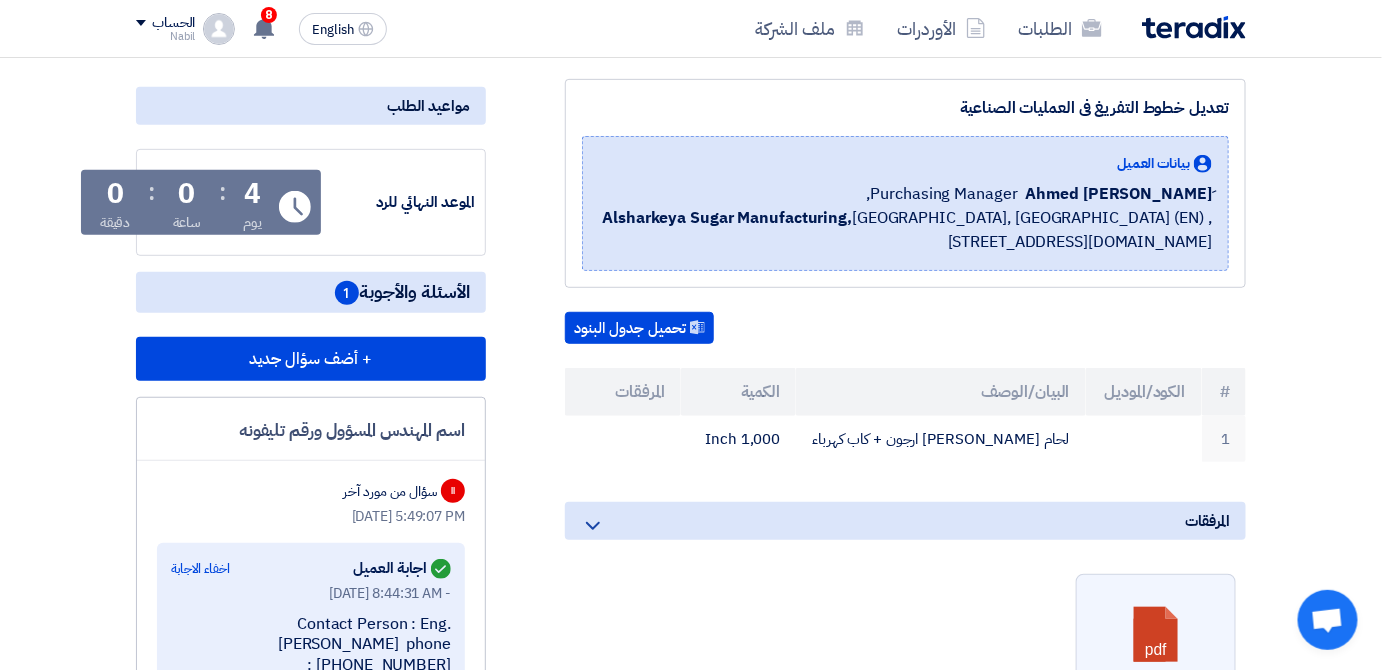 scroll, scrollTop: 245, scrollLeft: 0, axis: vertical 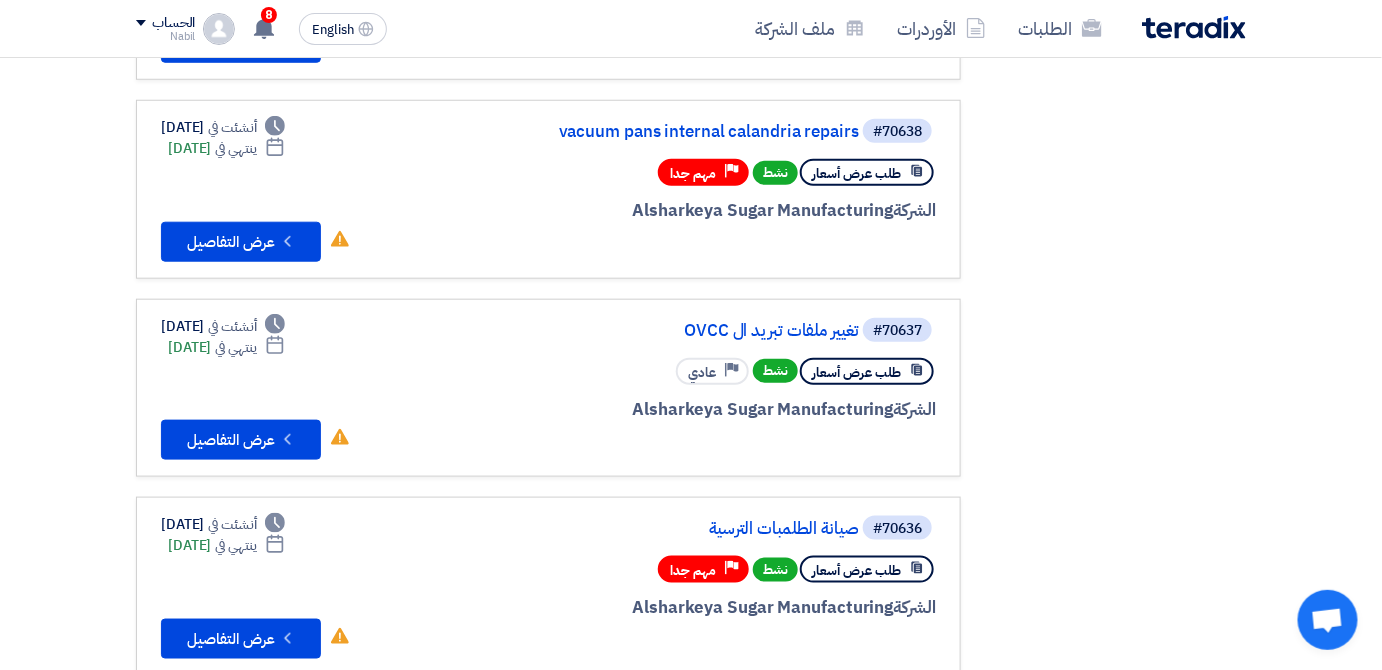 click on "الطلبات
الأوردرات
ملف الشركة
English
EN
8
تم نشر طلب عروض أسعار جديد - شاهد التفاصيل
[DATE]" at bounding box center (691, 723) 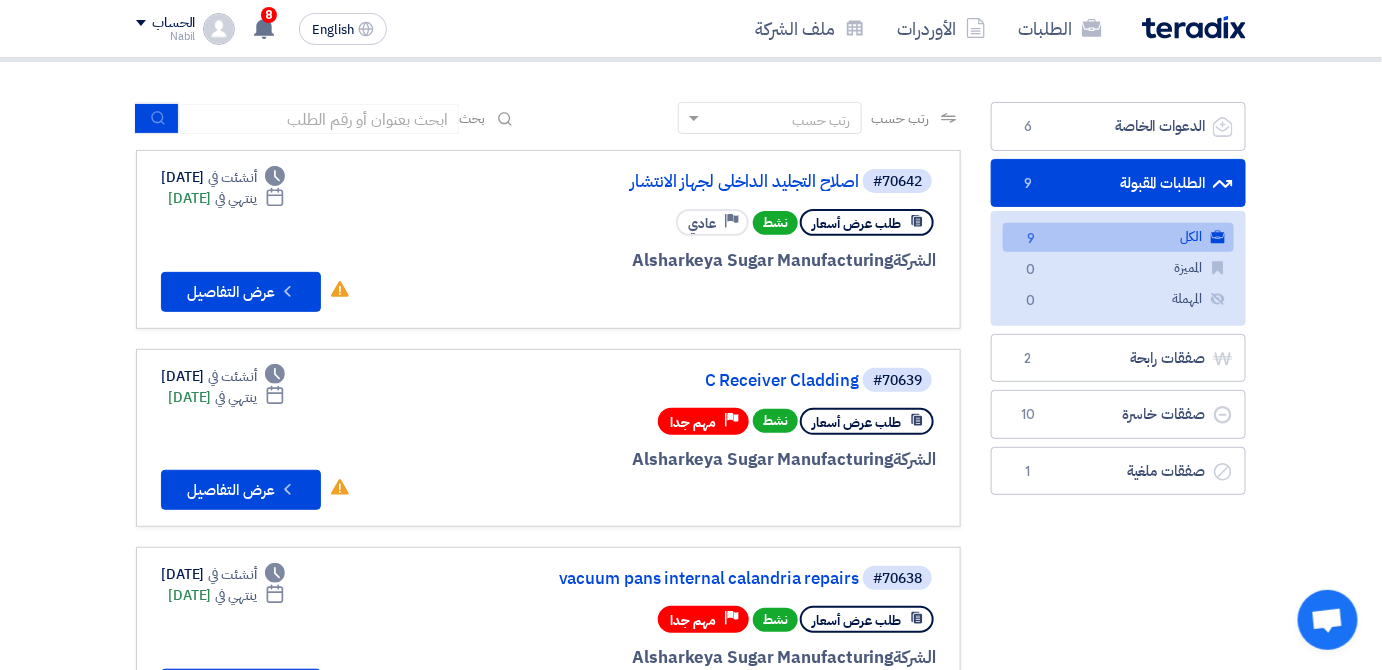 scroll, scrollTop: 92, scrollLeft: 0, axis: vertical 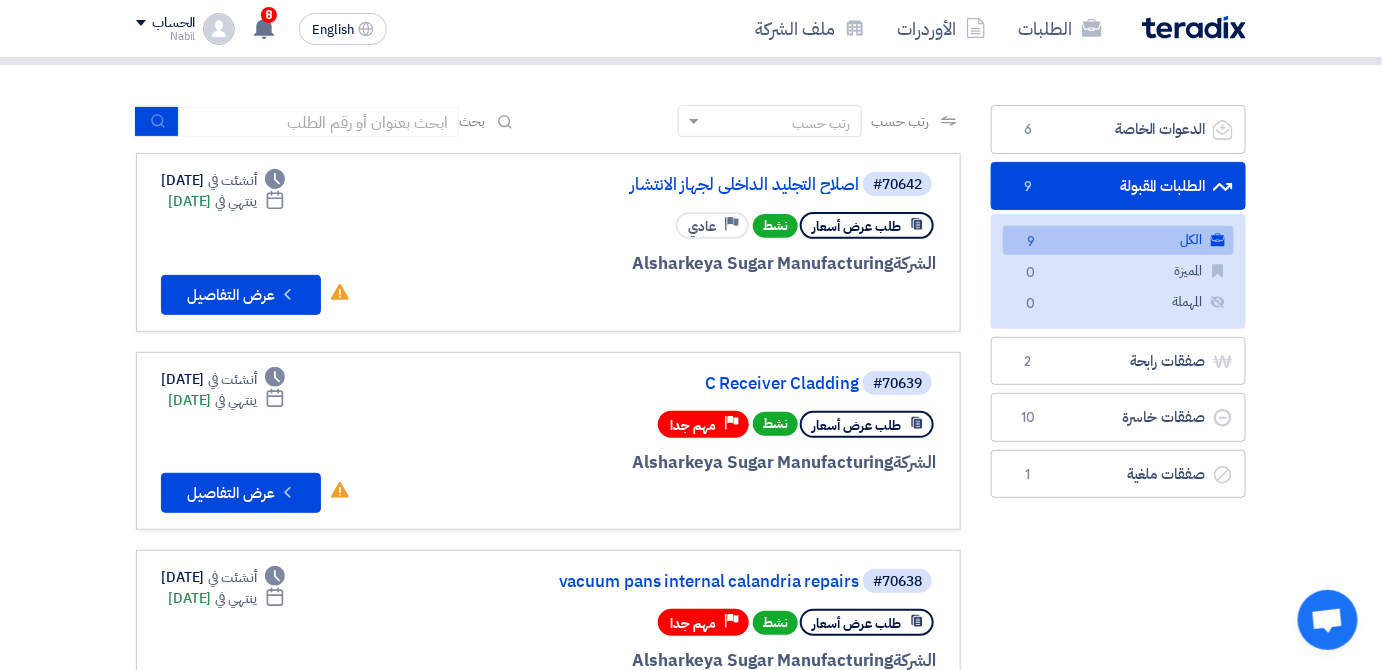click on "الكل
الكل
9" 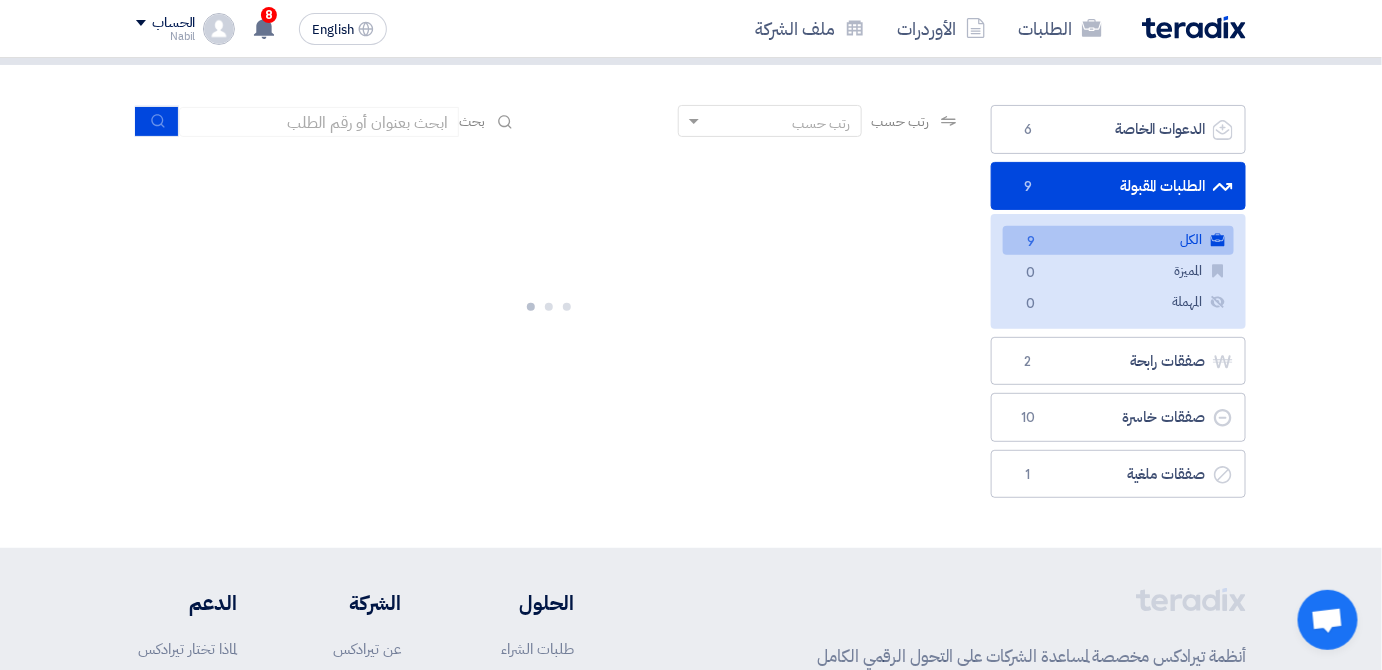 scroll, scrollTop: 0, scrollLeft: 0, axis: both 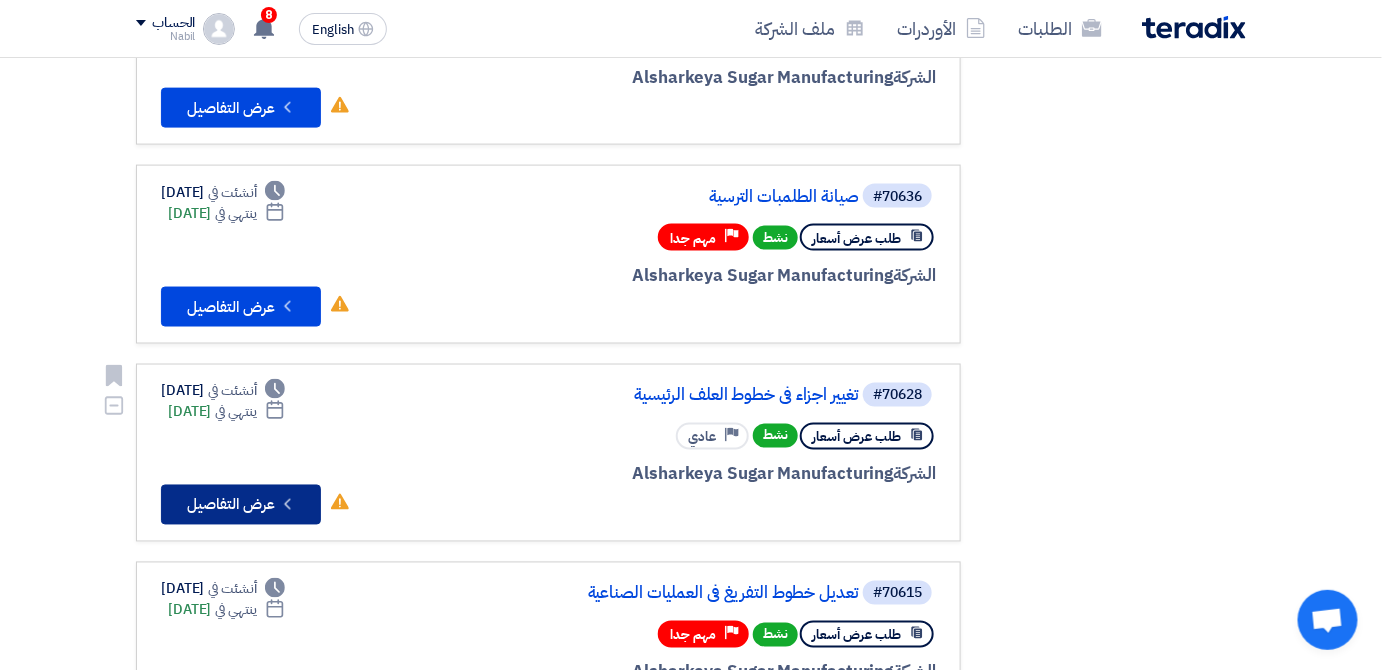 click on "Check details" 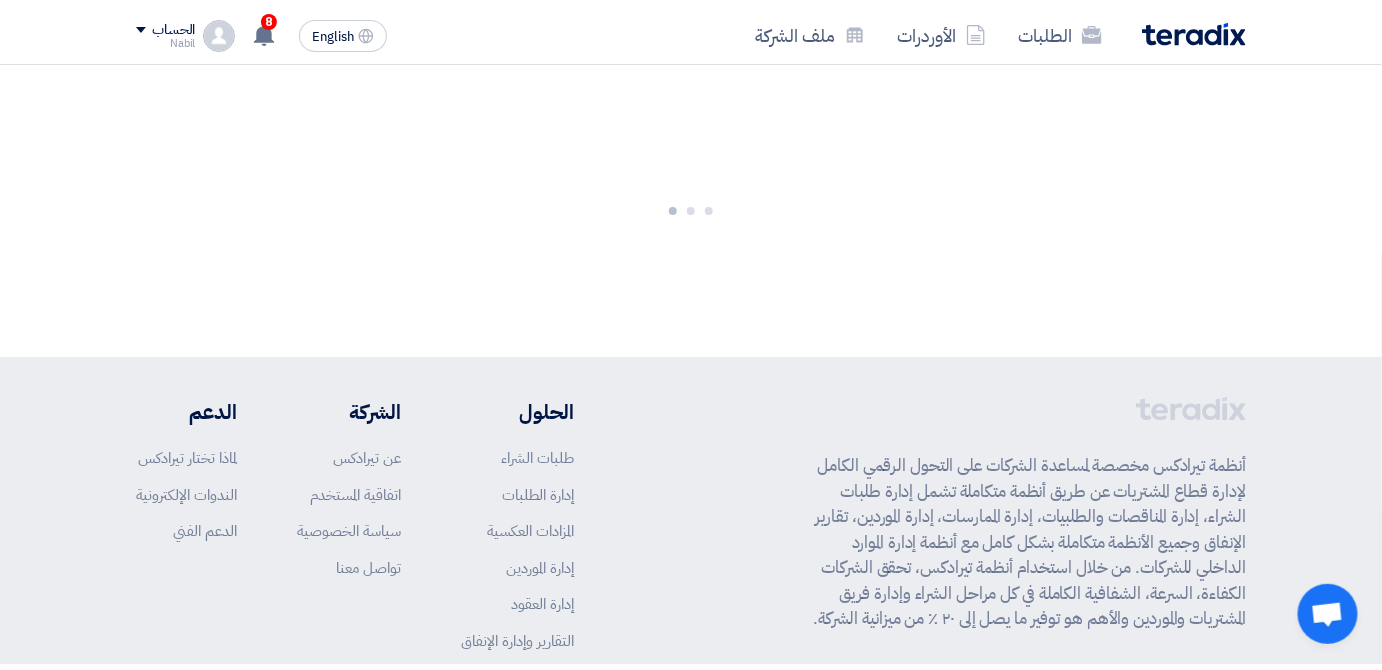 scroll, scrollTop: 0, scrollLeft: 0, axis: both 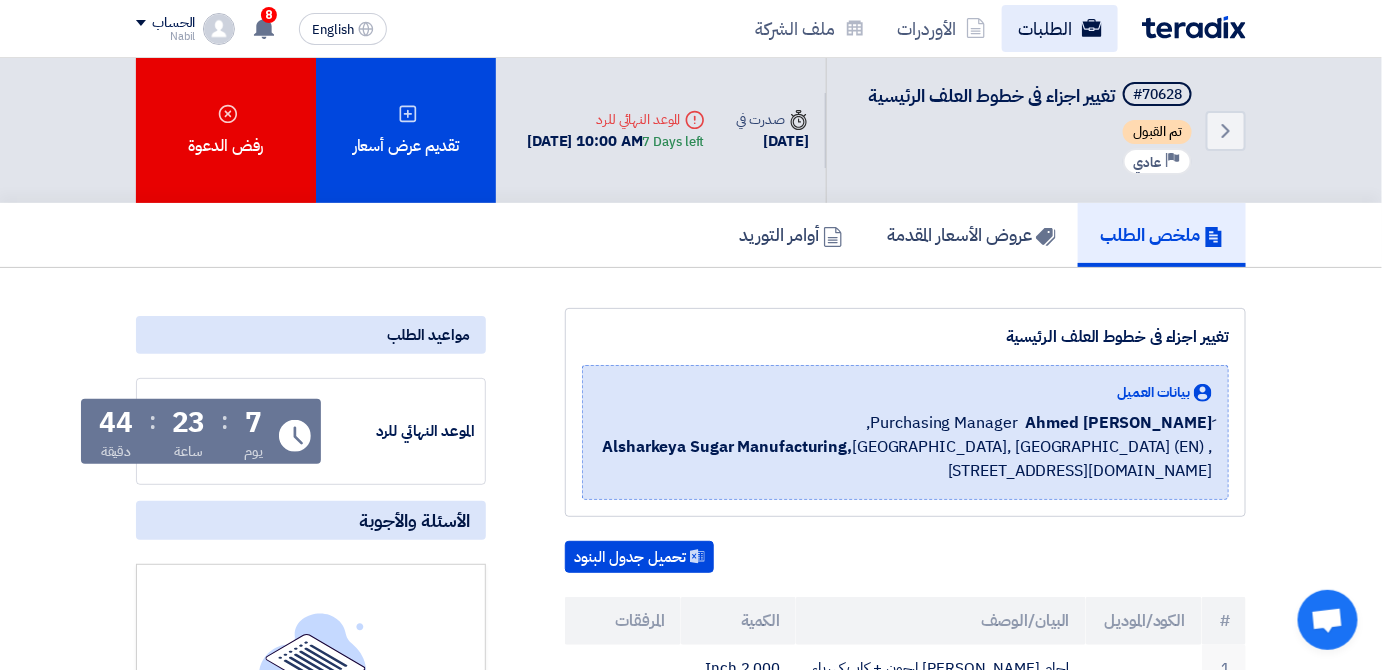 click on "الطلبات" 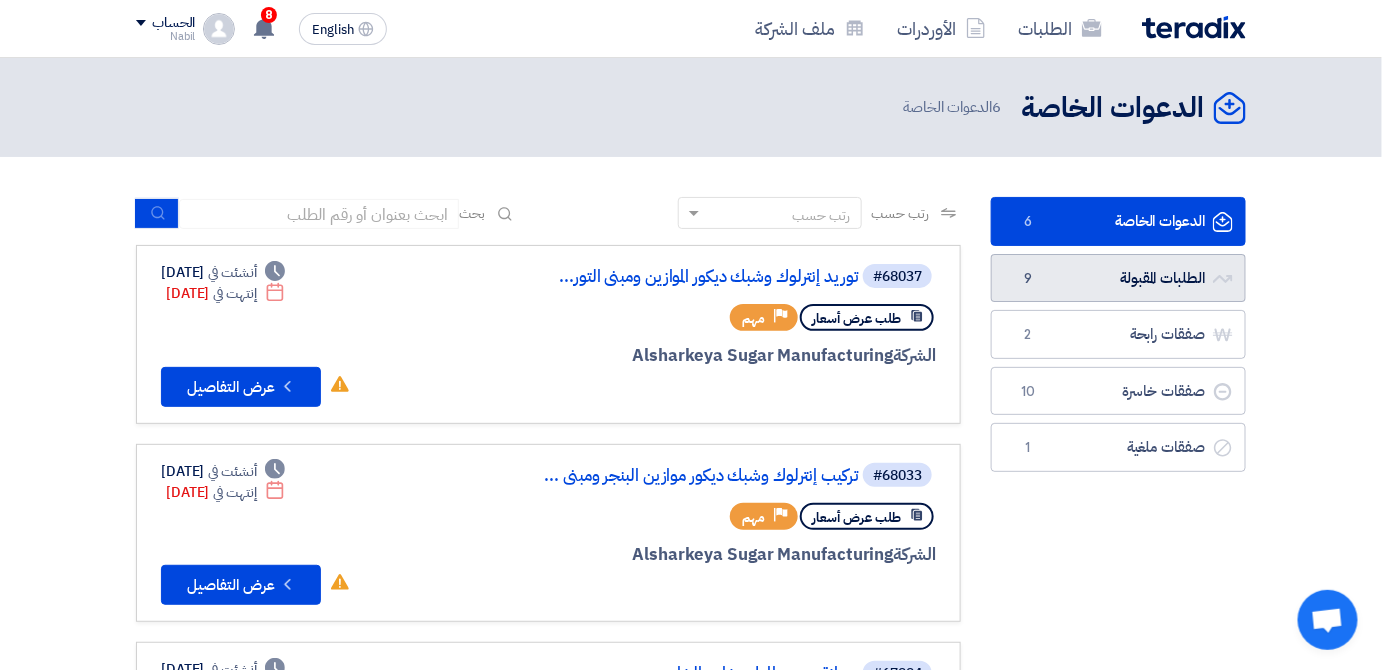 click on "الطلبات المقبولة
الطلبات المقبولة
9" 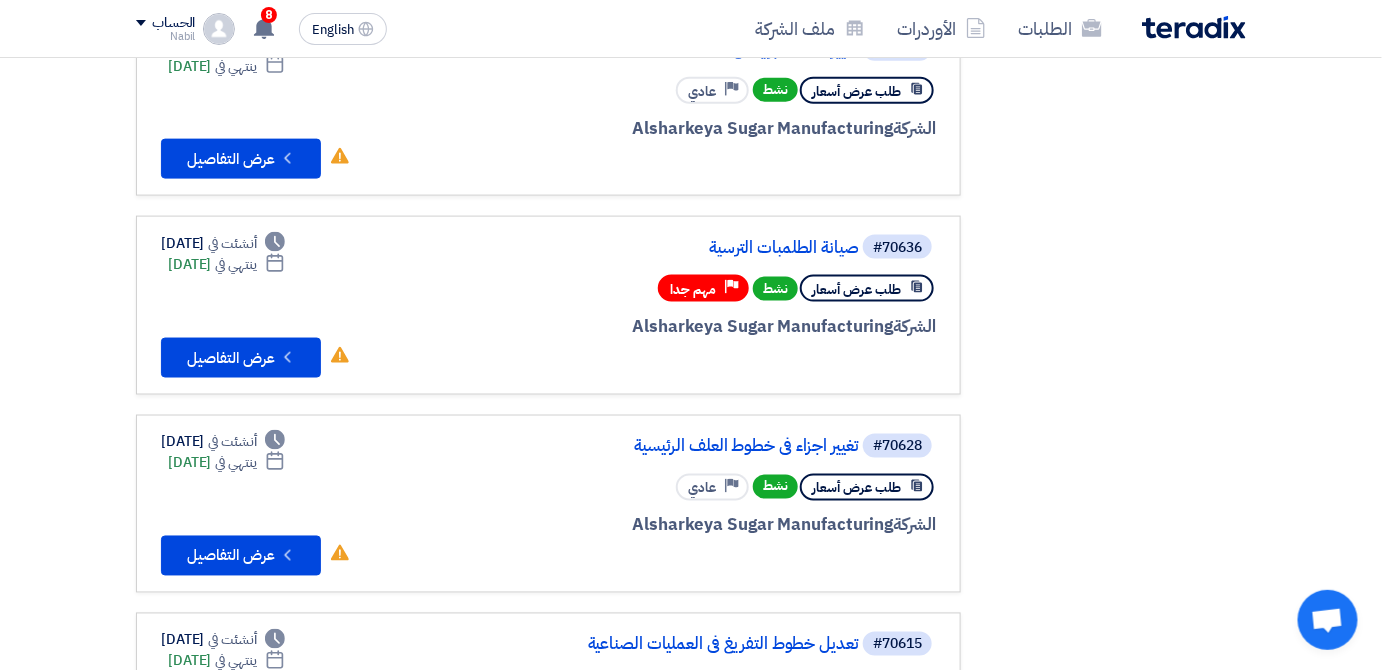 scroll, scrollTop: 829, scrollLeft: 0, axis: vertical 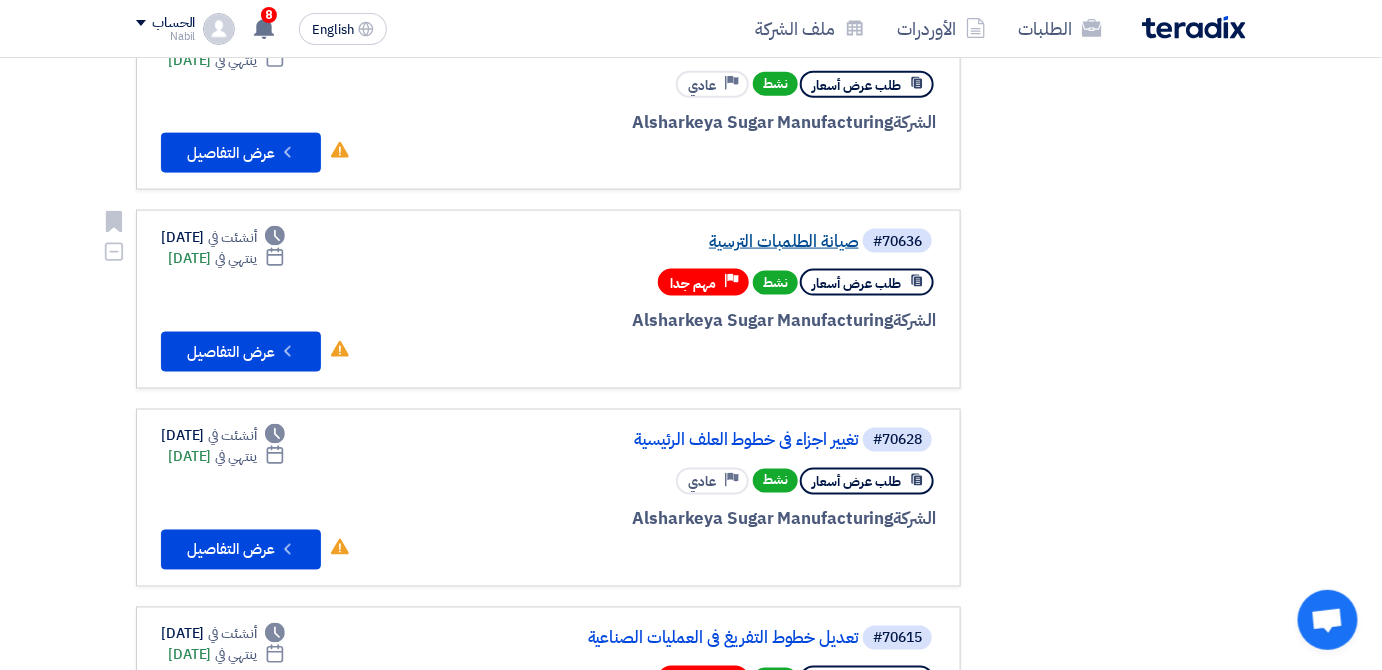 click on "صيانة الطلمبات الترسية" 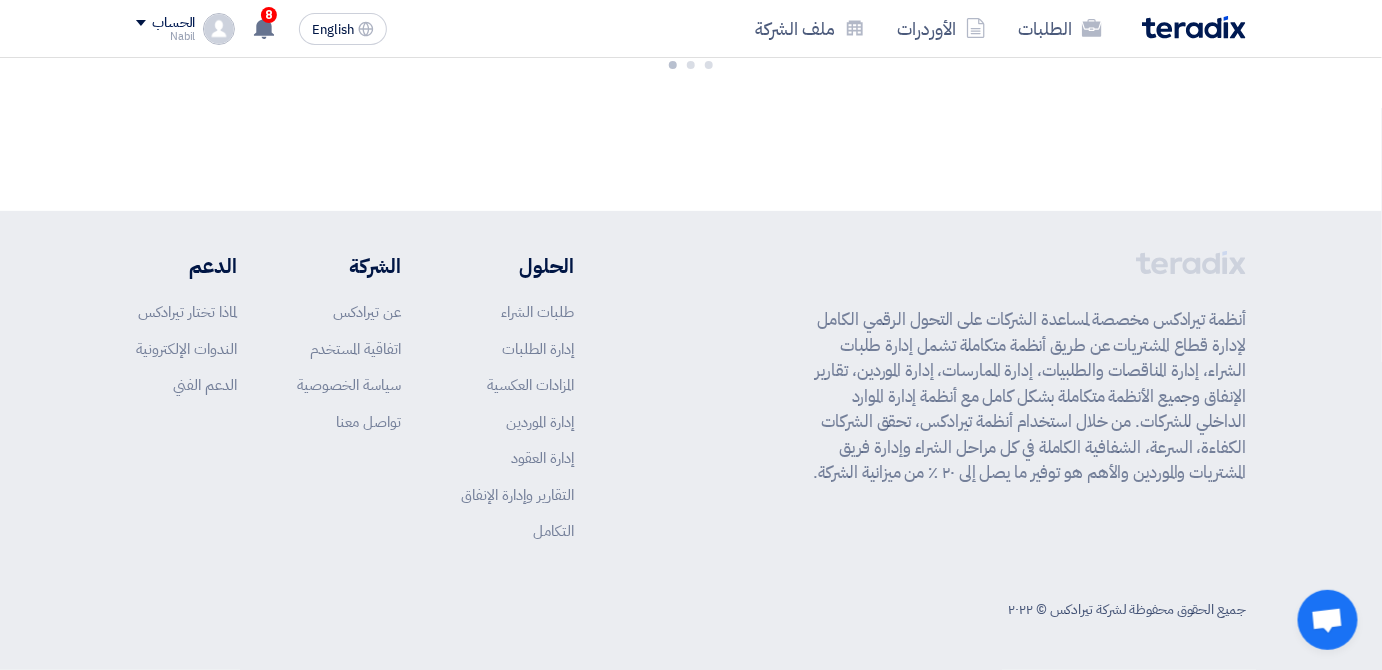 scroll, scrollTop: 0, scrollLeft: 0, axis: both 